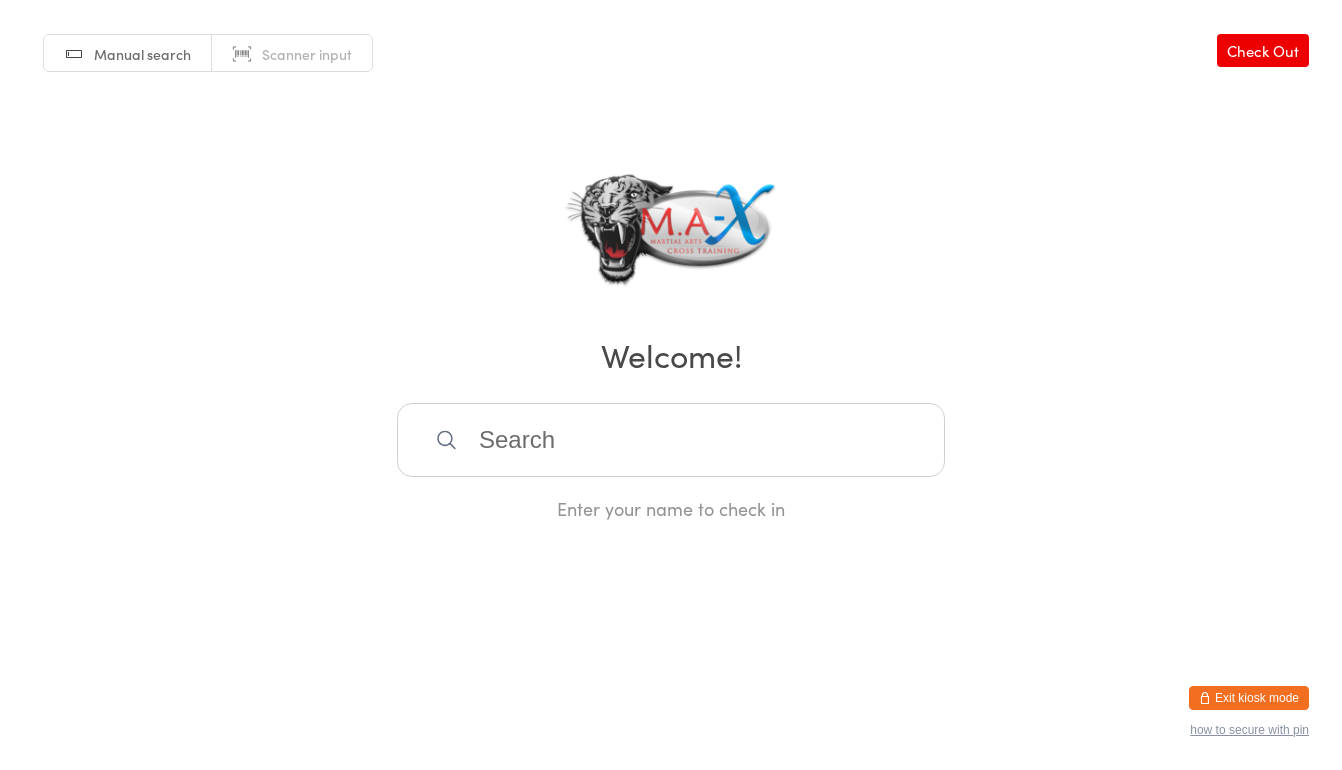 scroll, scrollTop: 0, scrollLeft: 0, axis: both 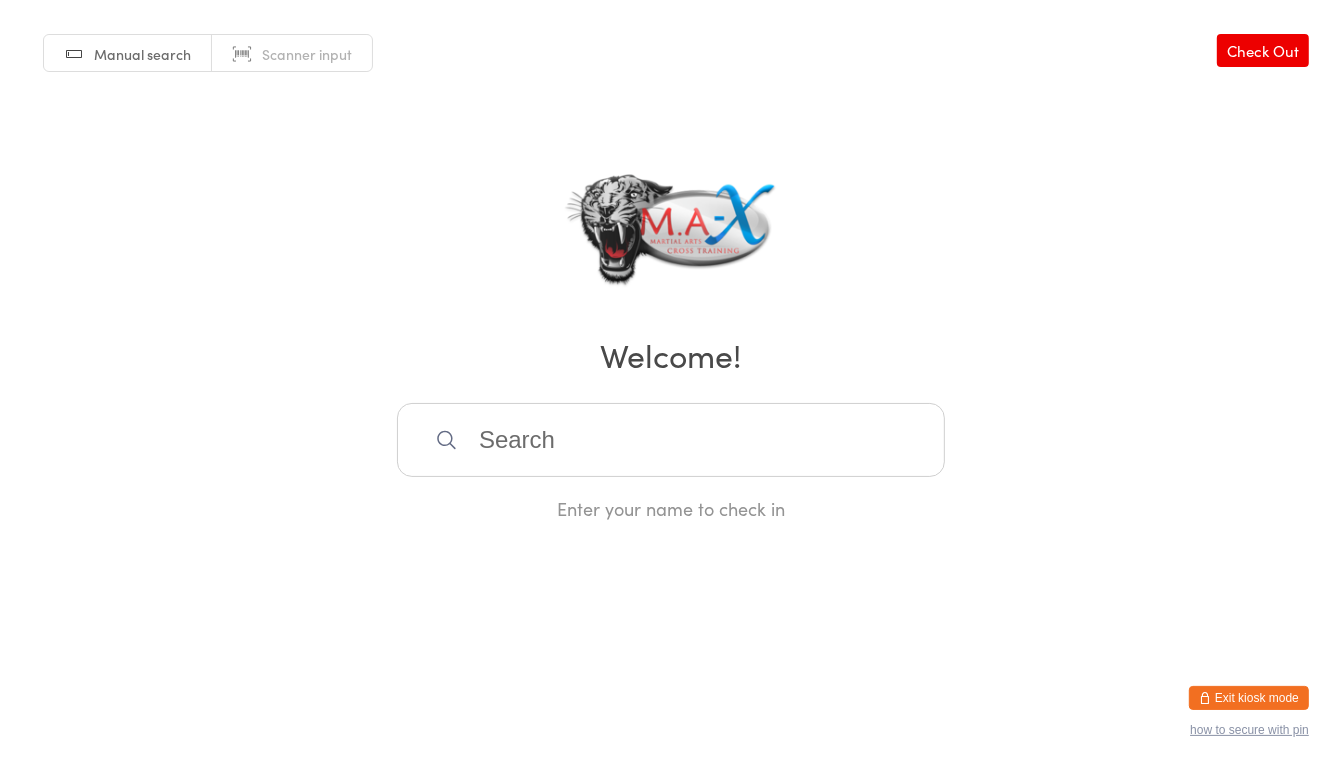 click on "Exit kiosk mode" at bounding box center [1249, 698] 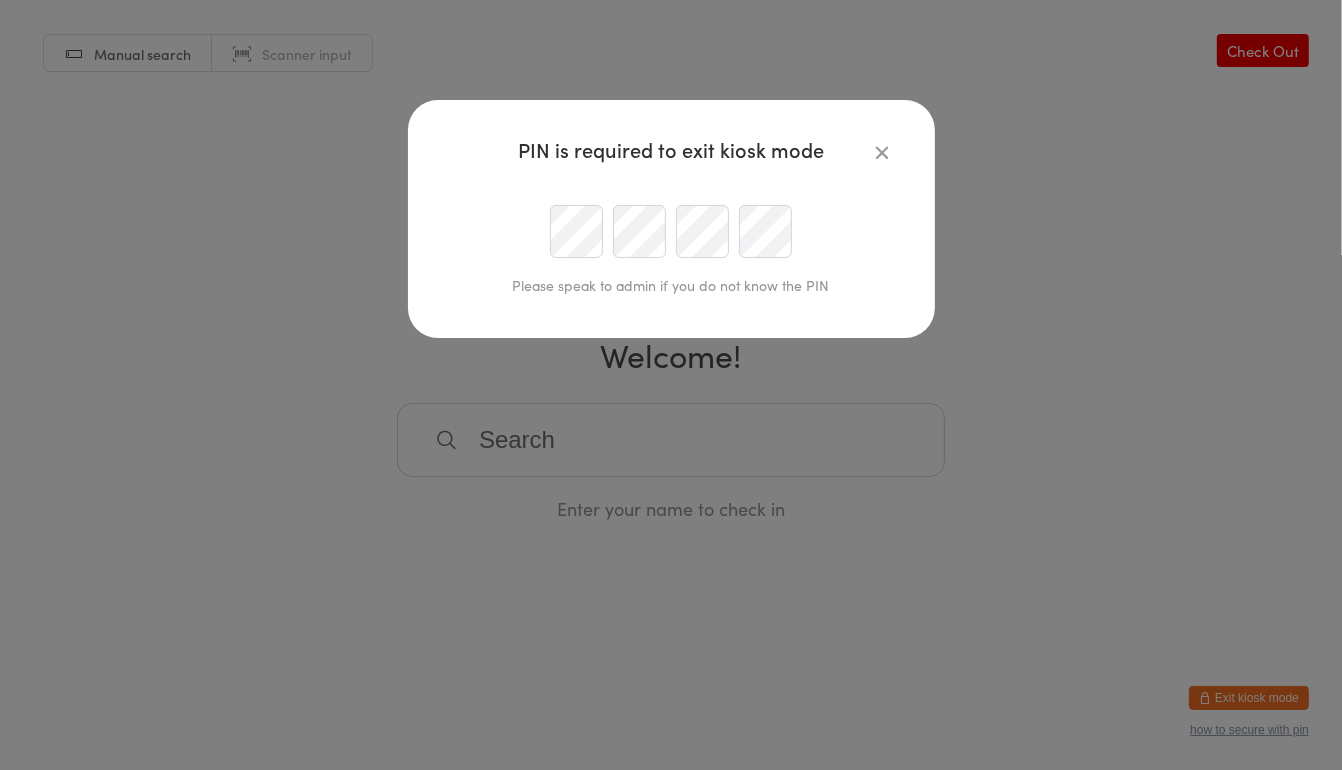 type on "[EMAIL]" 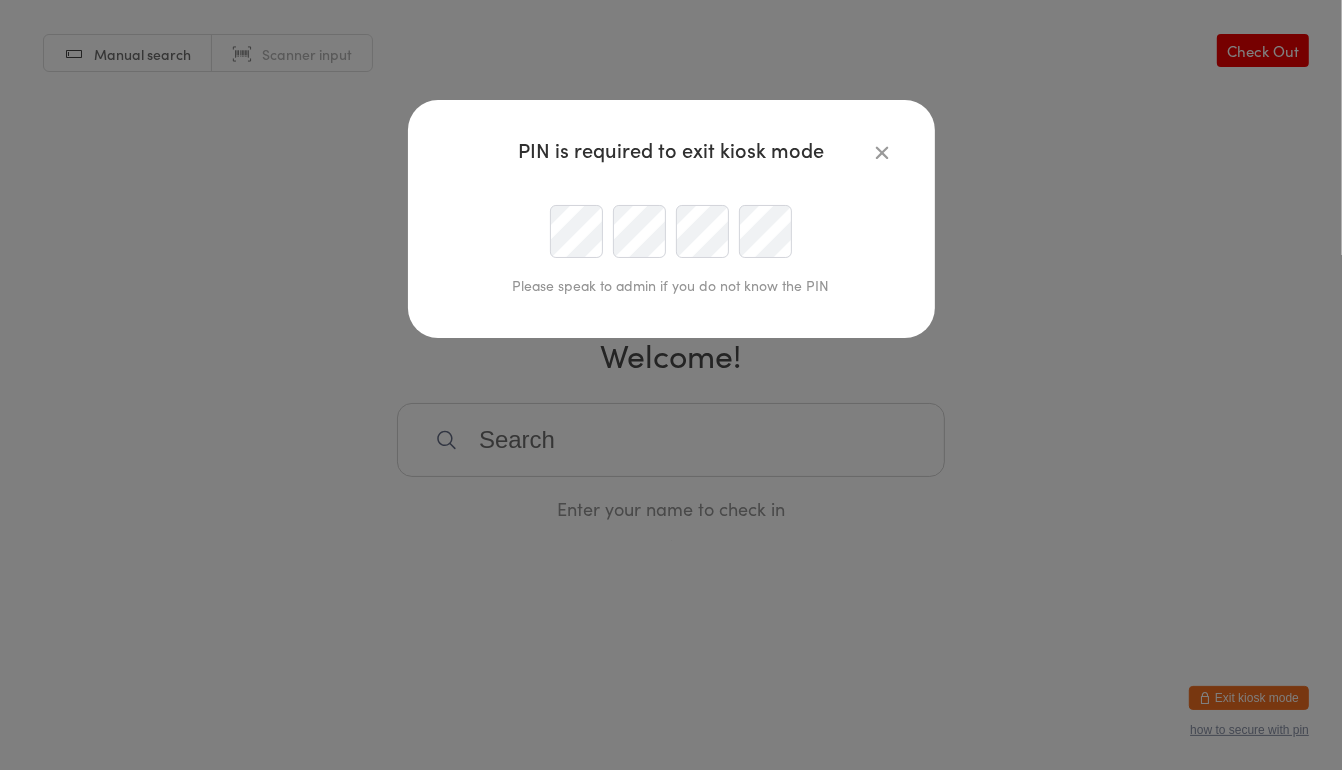 click at bounding box center [883, 152] 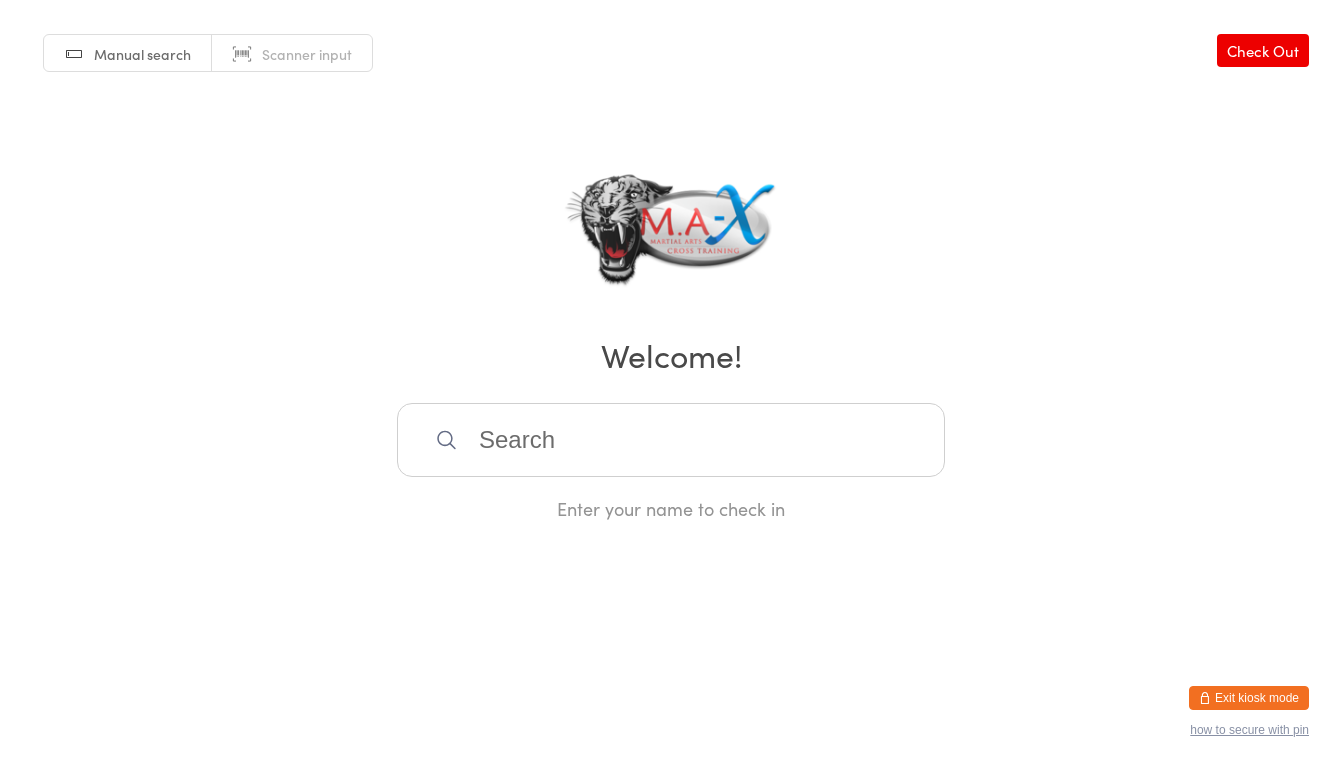 scroll, scrollTop: 0, scrollLeft: 0, axis: both 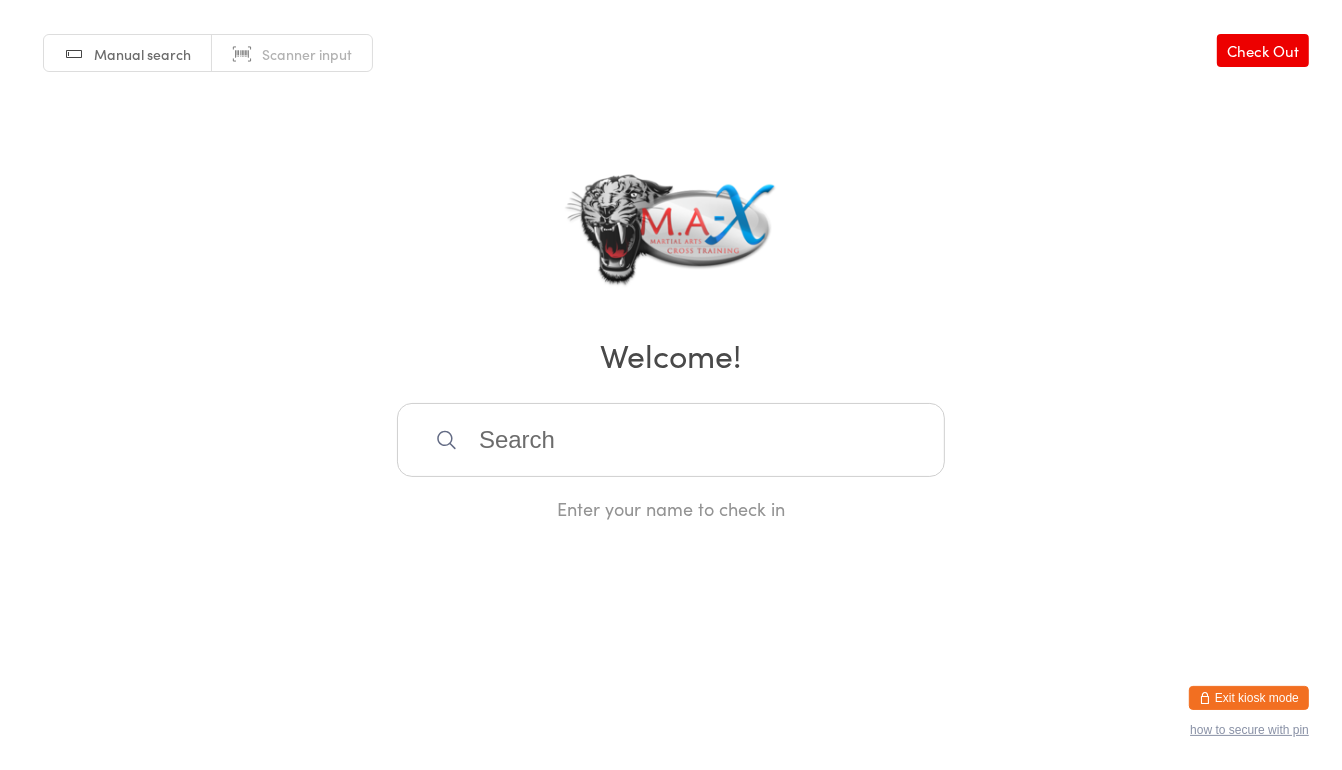 click on "Scanner input" at bounding box center (307, 54) 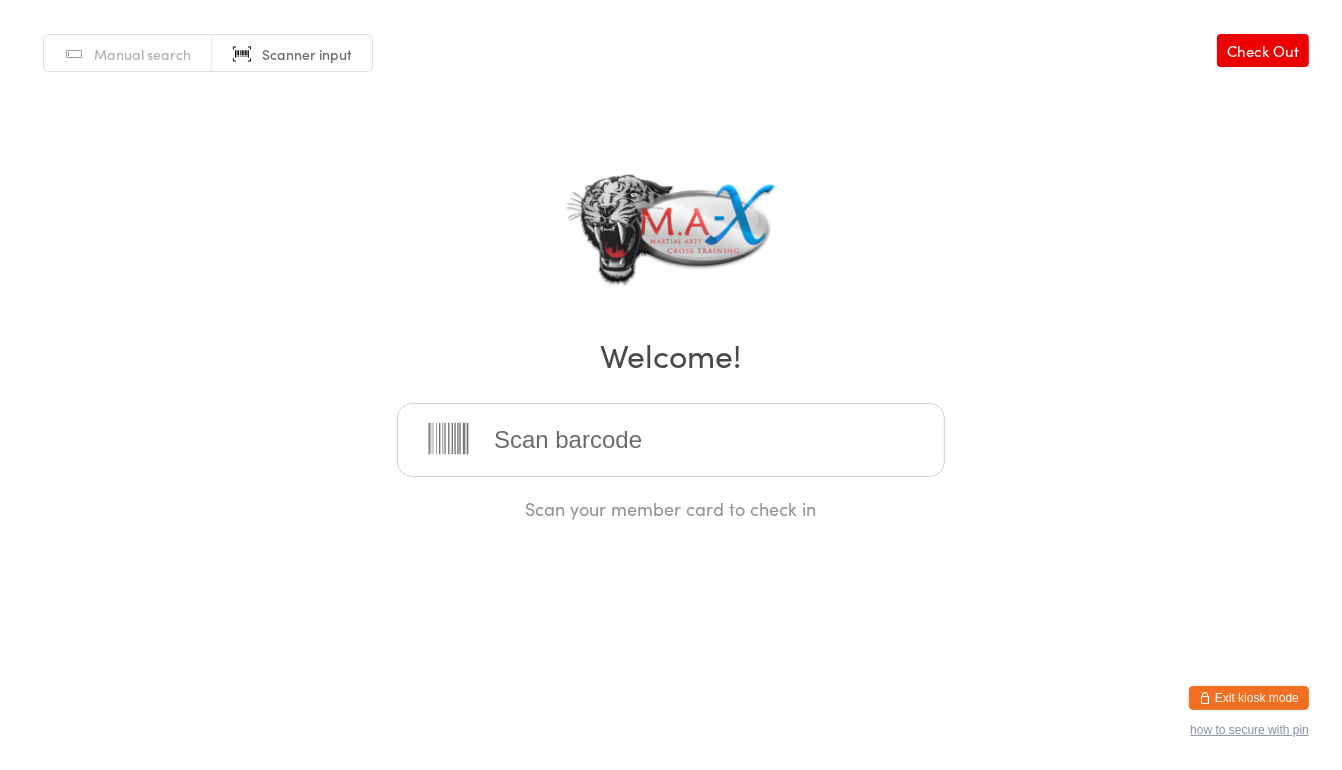 click on "Manual search" at bounding box center [142, 54] 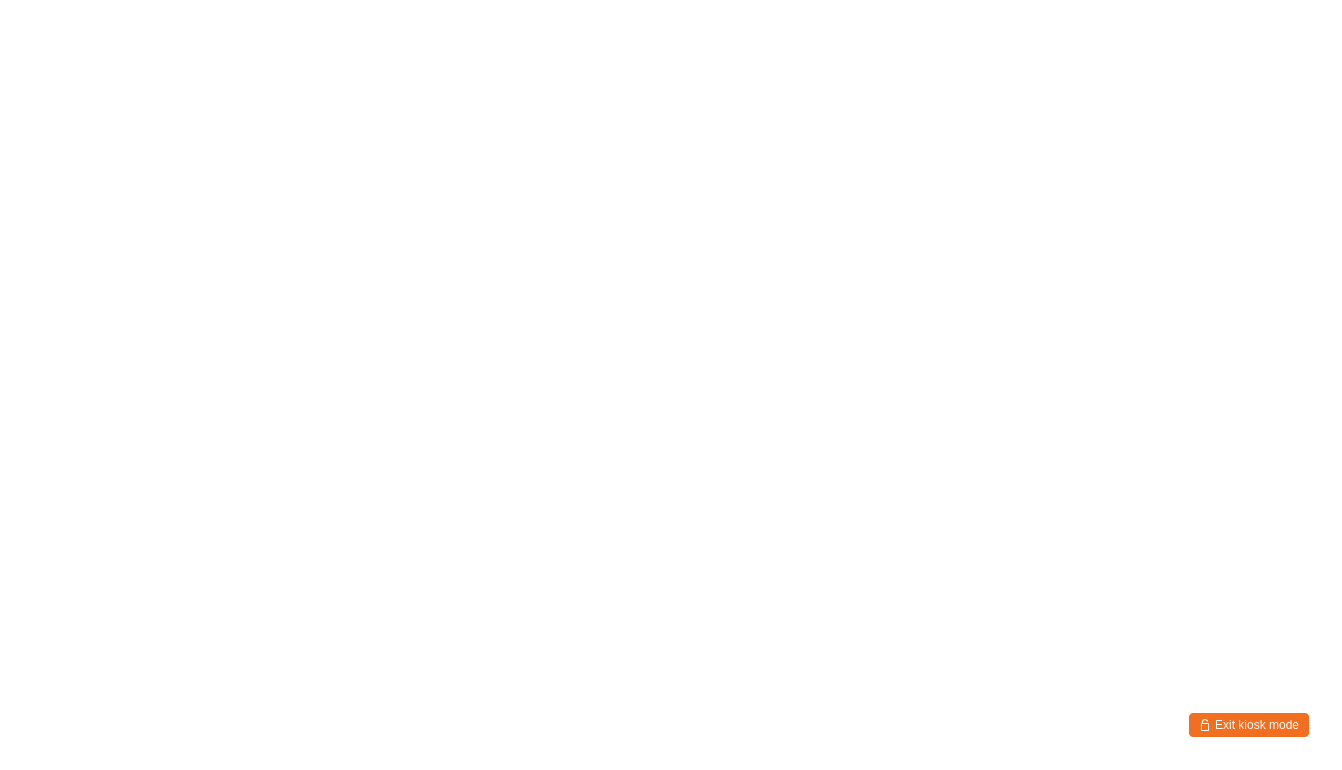 scroll, scrollTop: 0, scrollLeft: 0, axis: both 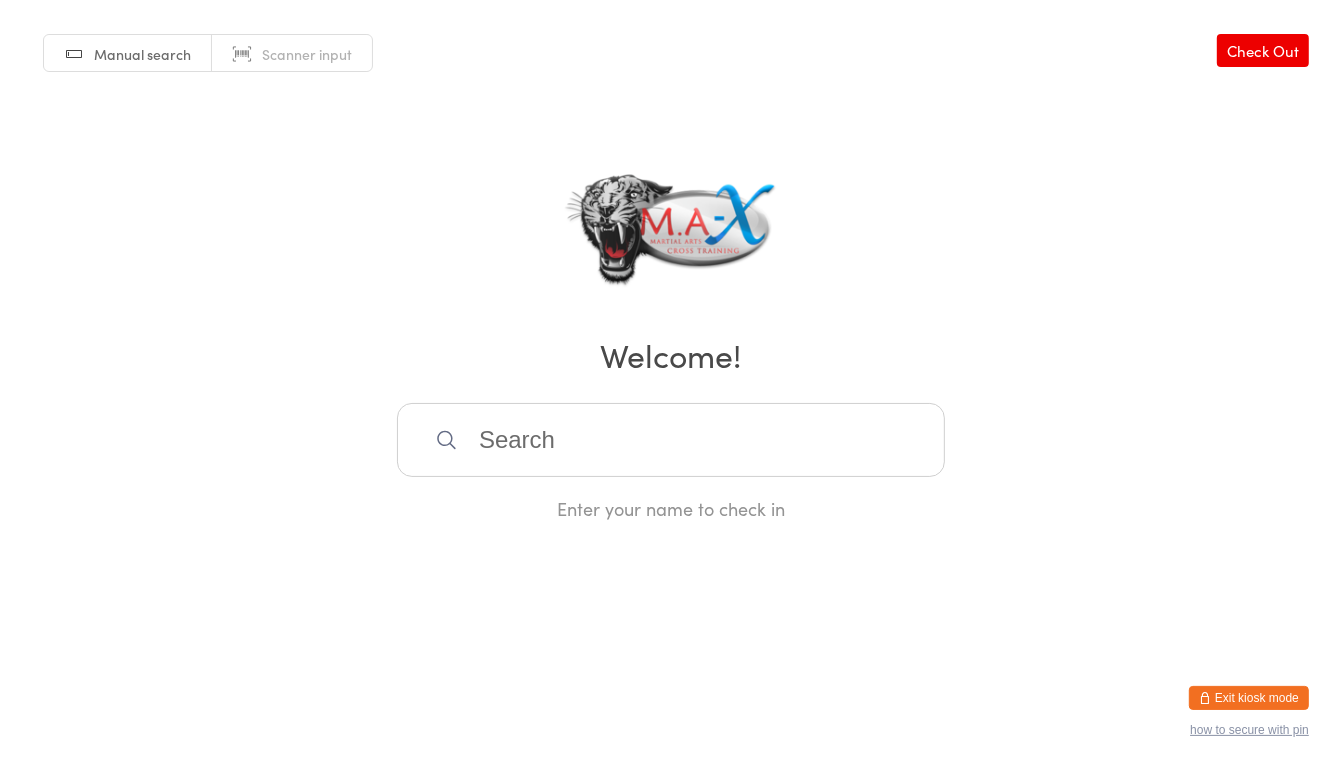 click on "Check Out" at bounding box center (1263, 50) 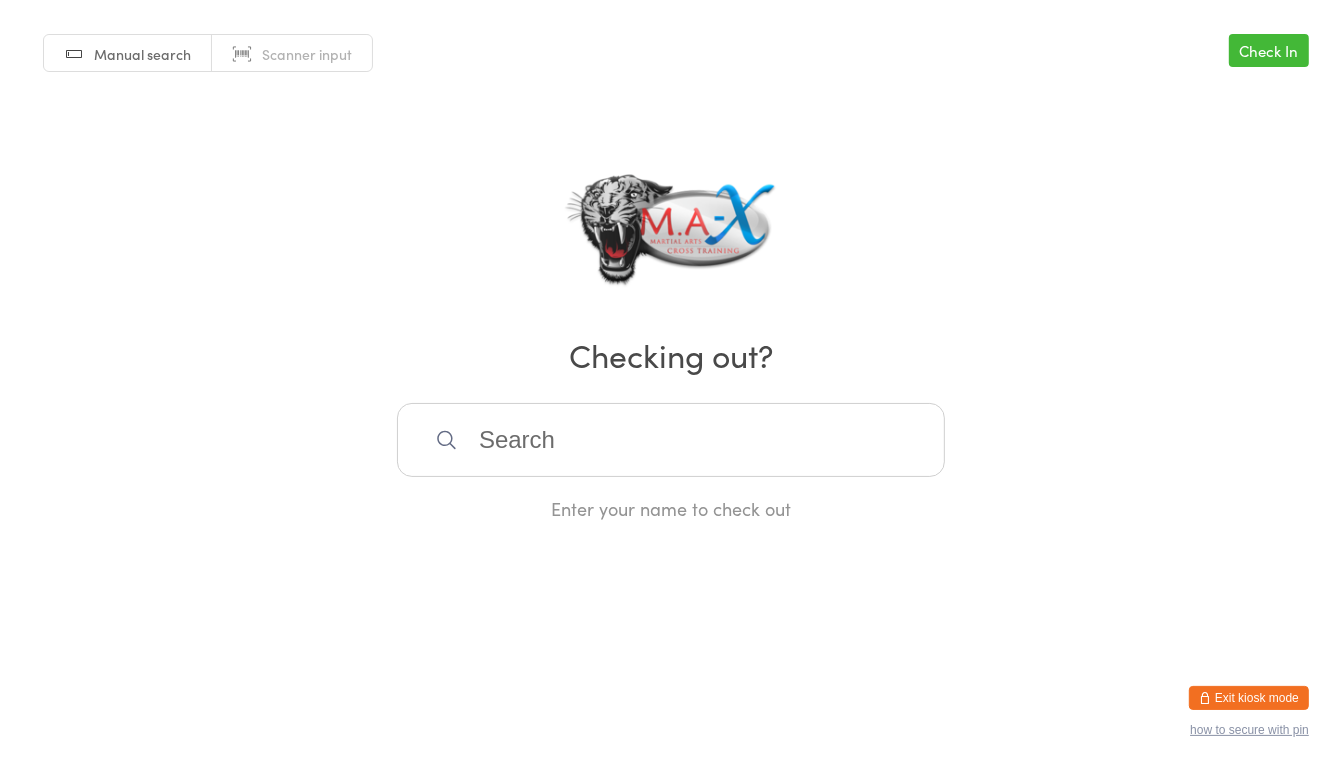 click on "Check In" at bounding box center (1269, 50) 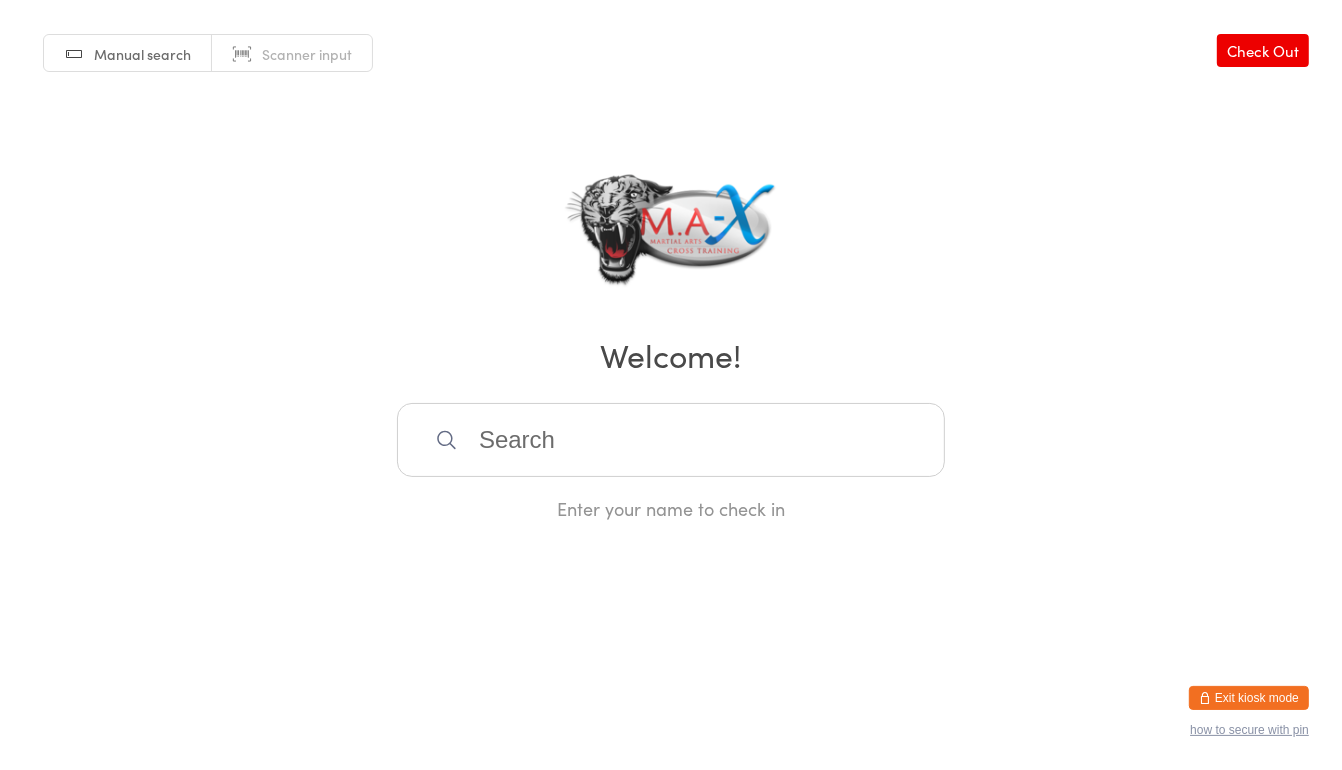 click on "Exit kiosk mode" at bounding box center (1249, 698) 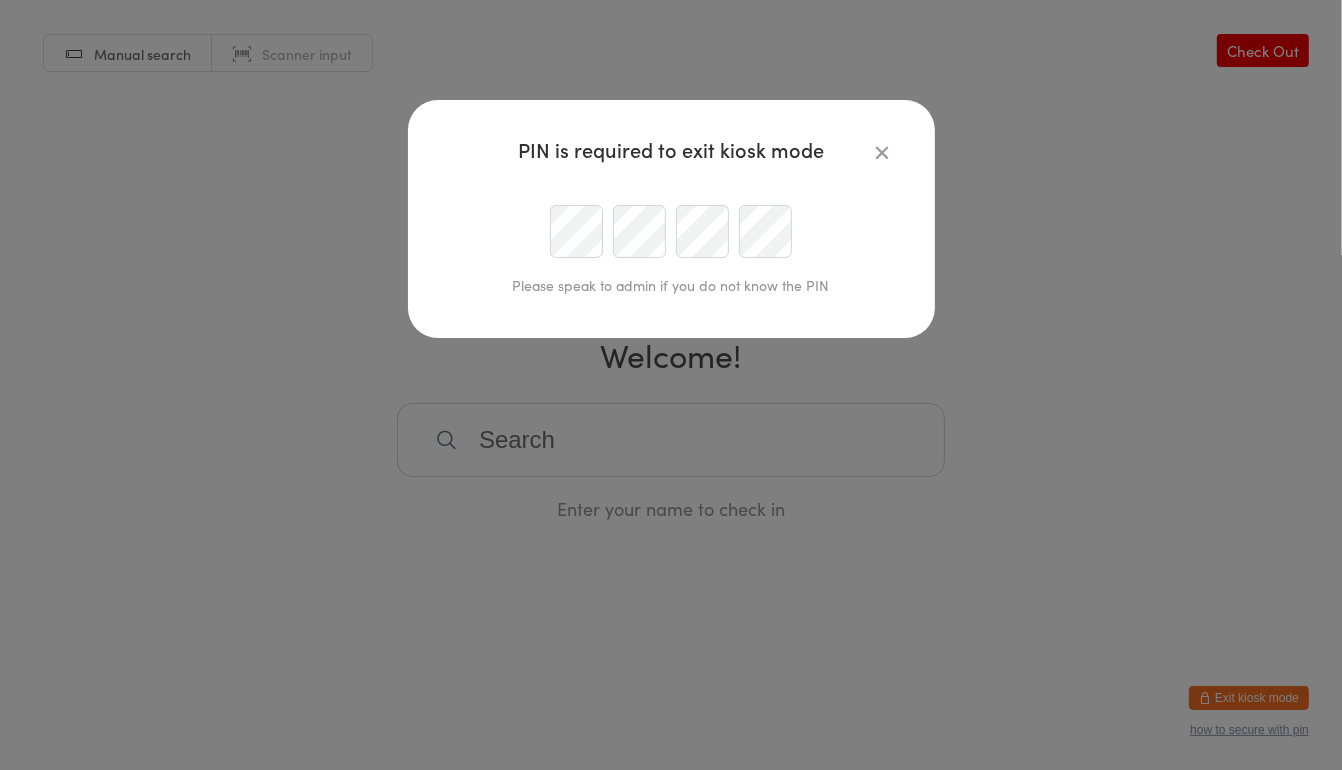 type on "[EMAIL]" 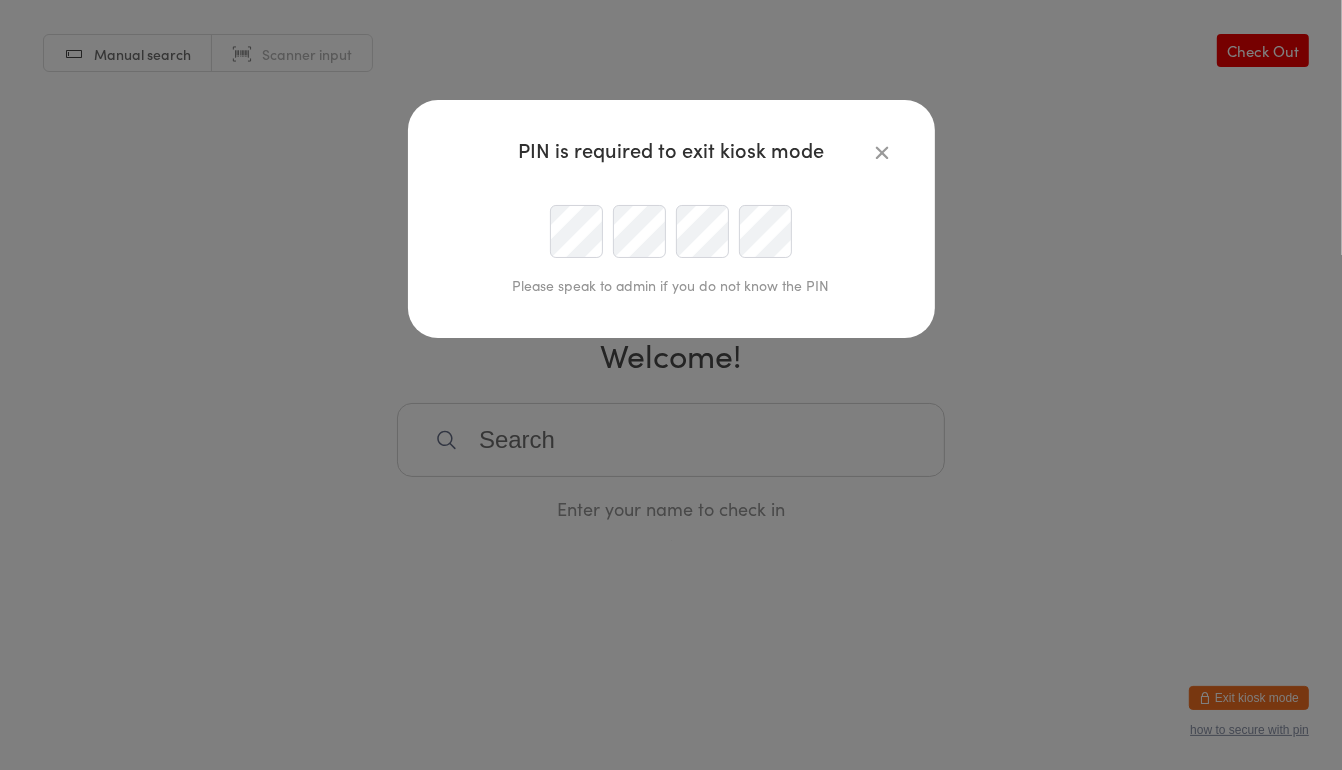 click at bounding box center [883, 152] 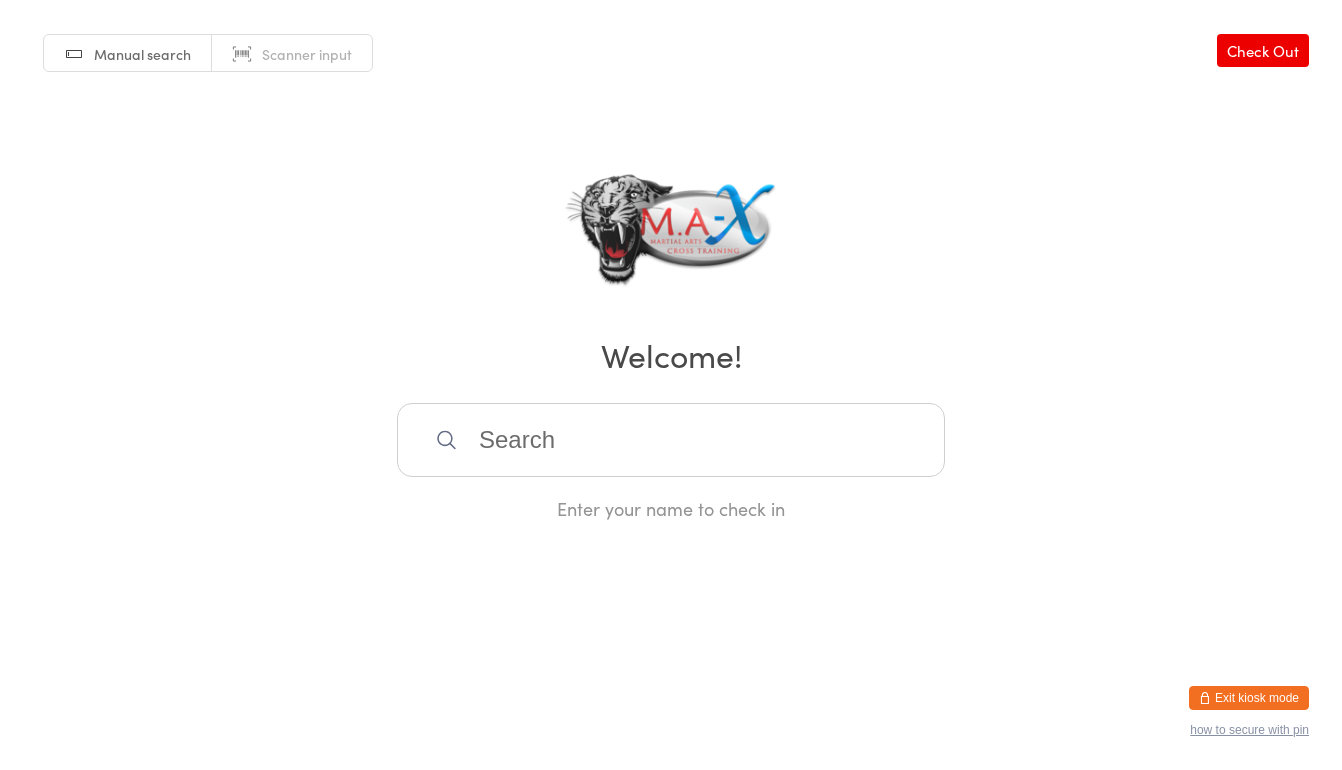 scroll, scrollTop: 0, scrollLeft: 0, axis: both 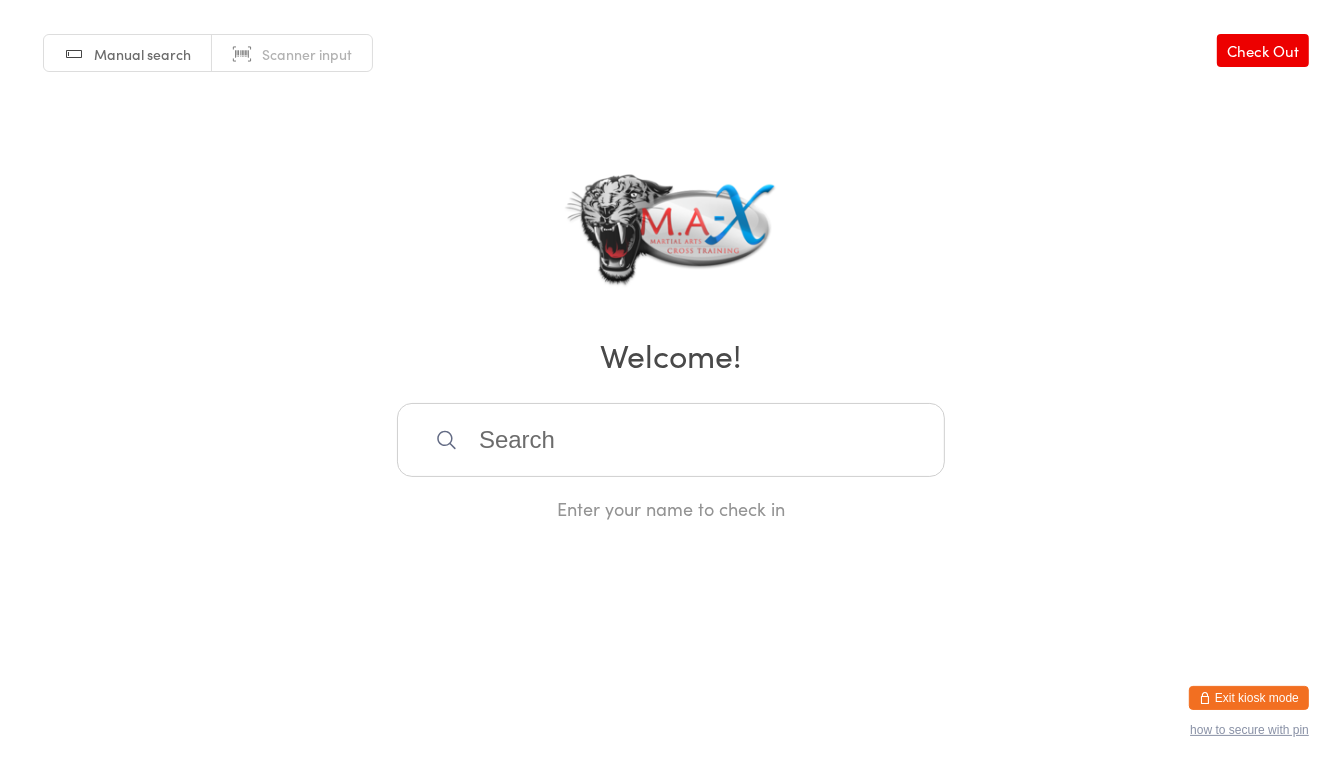 click on "Enter your name to check in" at bounding box center [671, 508] 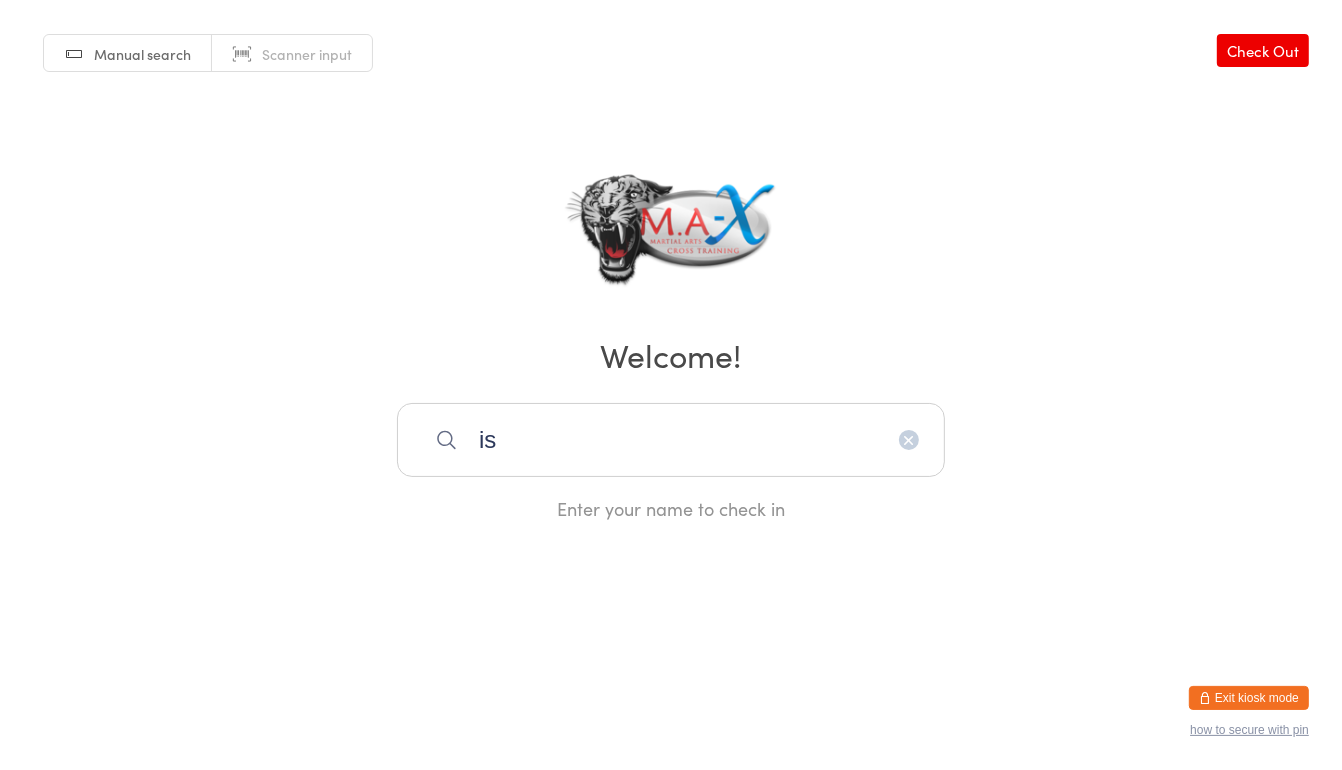 type on "i" 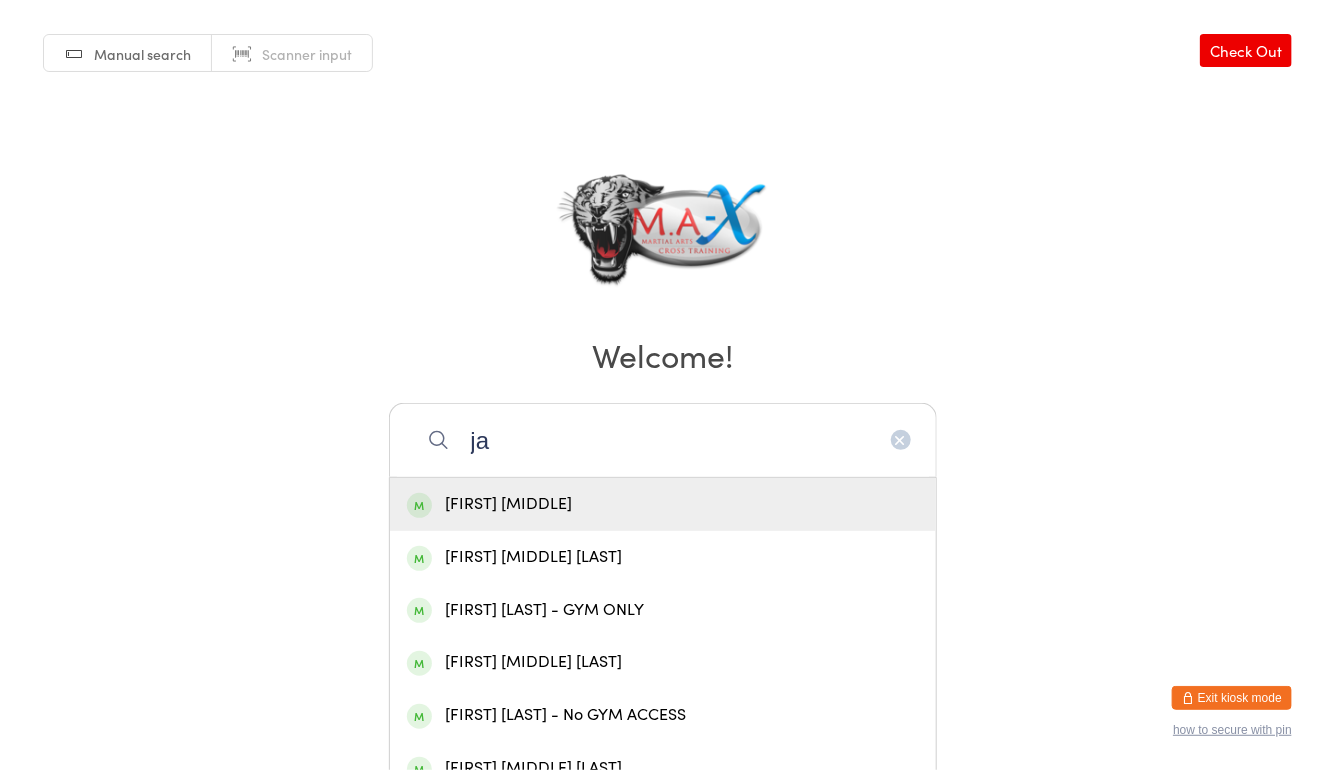 type on "j" 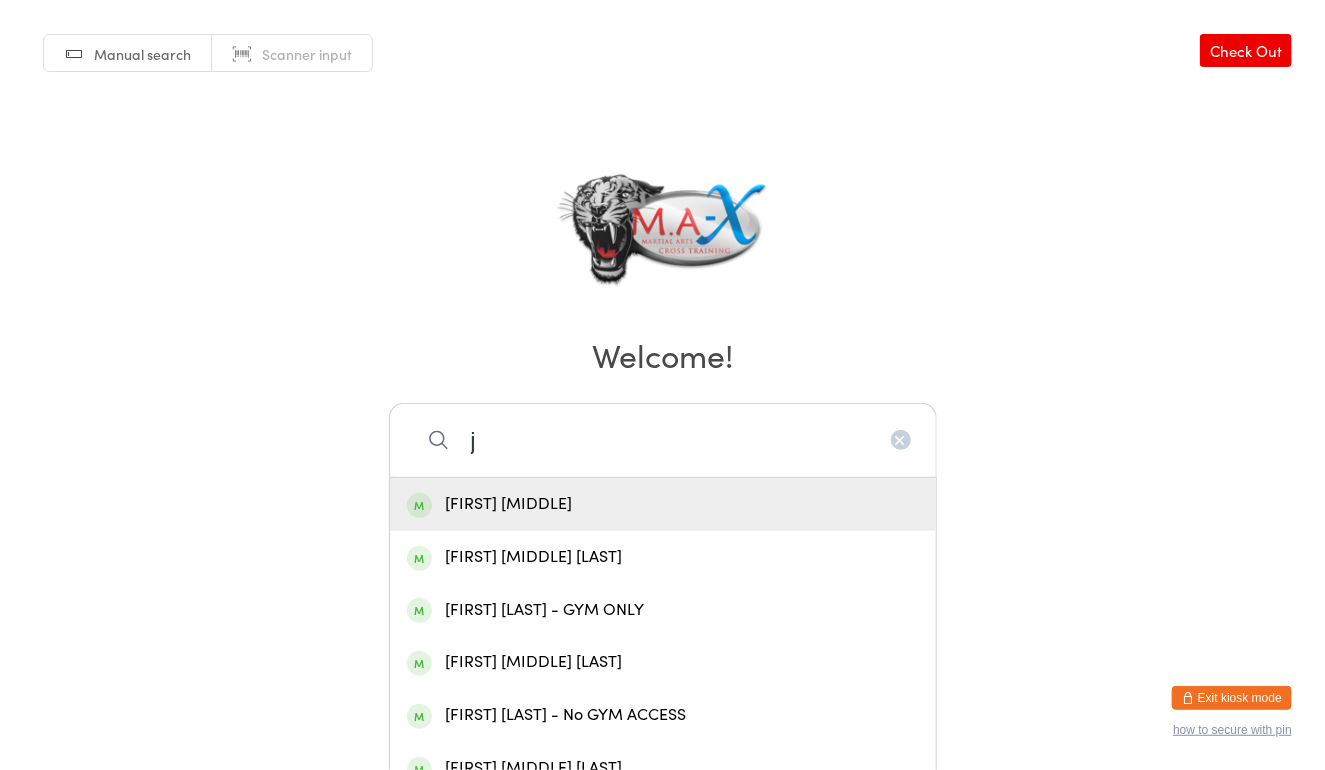type 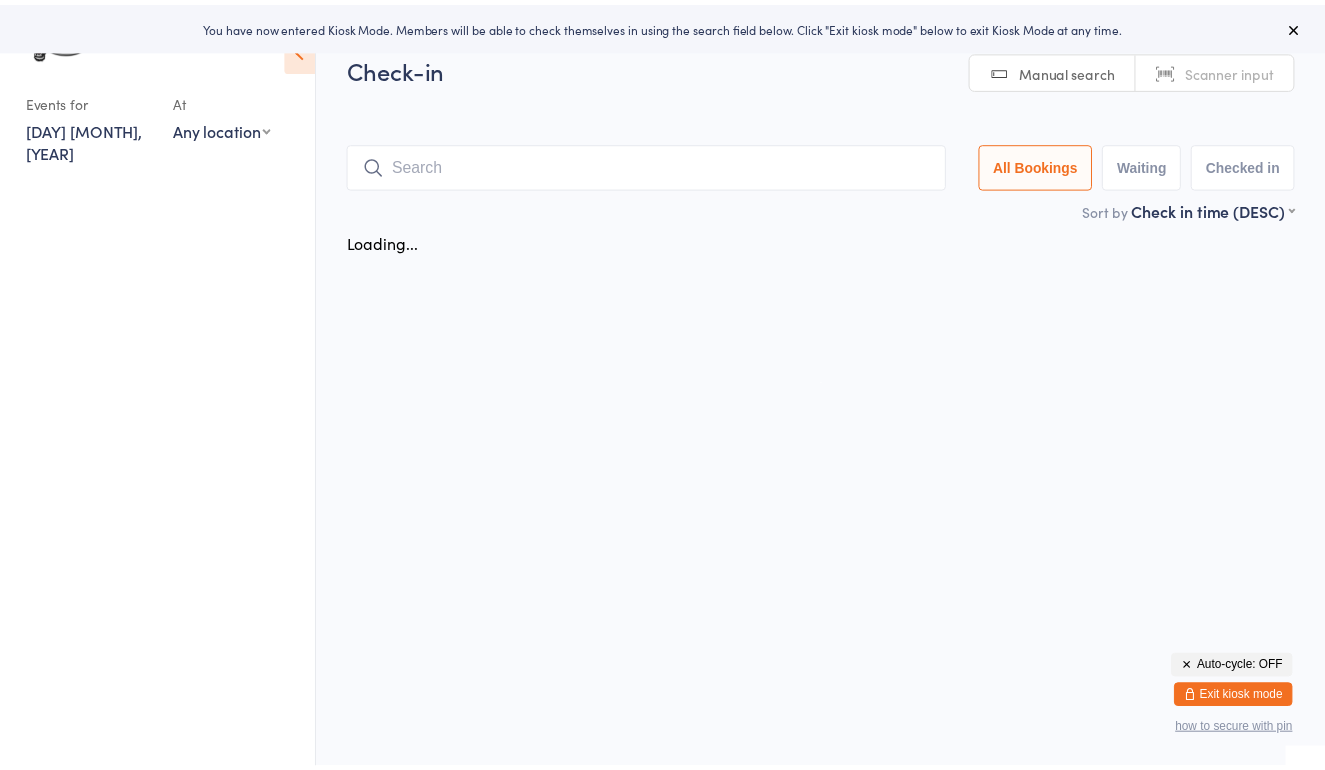 scroll, scrollTop: 0, scrollLeft: 0, axis: both 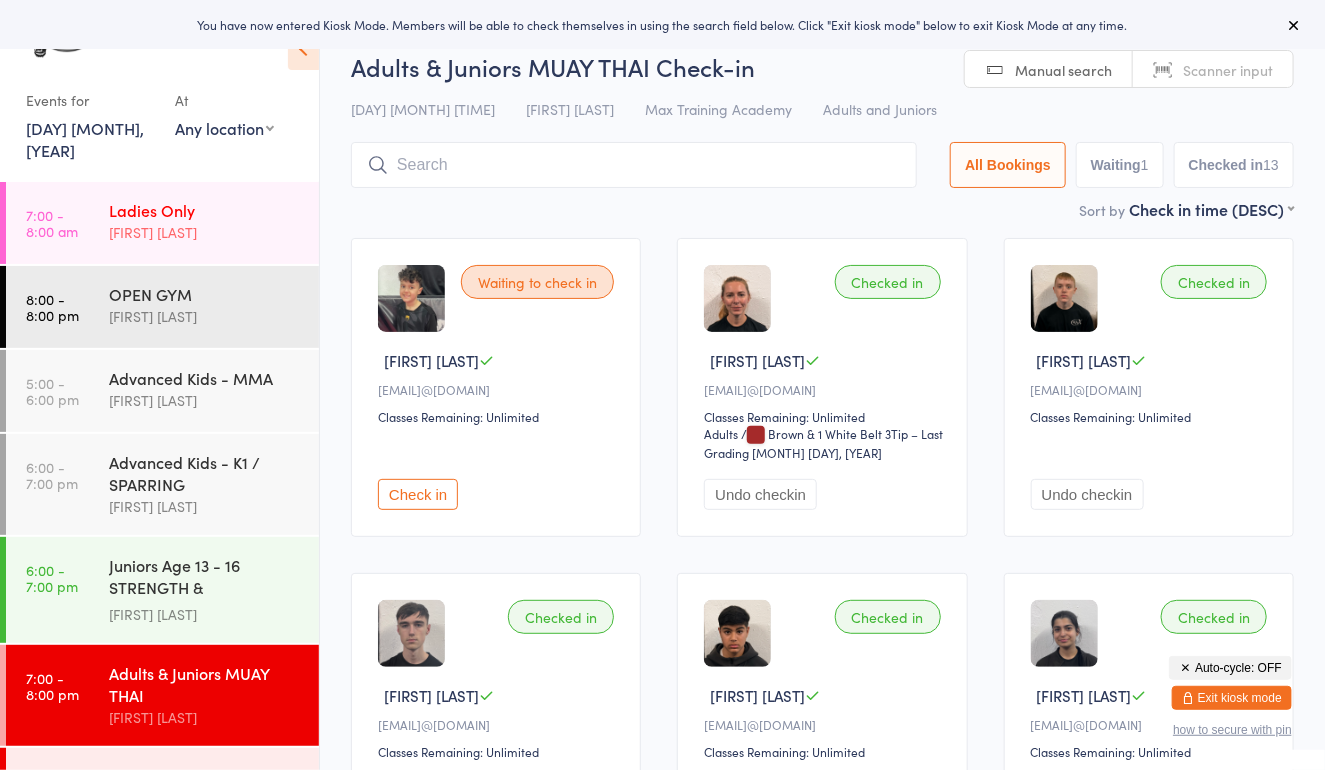 click on "Ladies Only [FIRST] [LAST]" at bounding box center [214, 221] 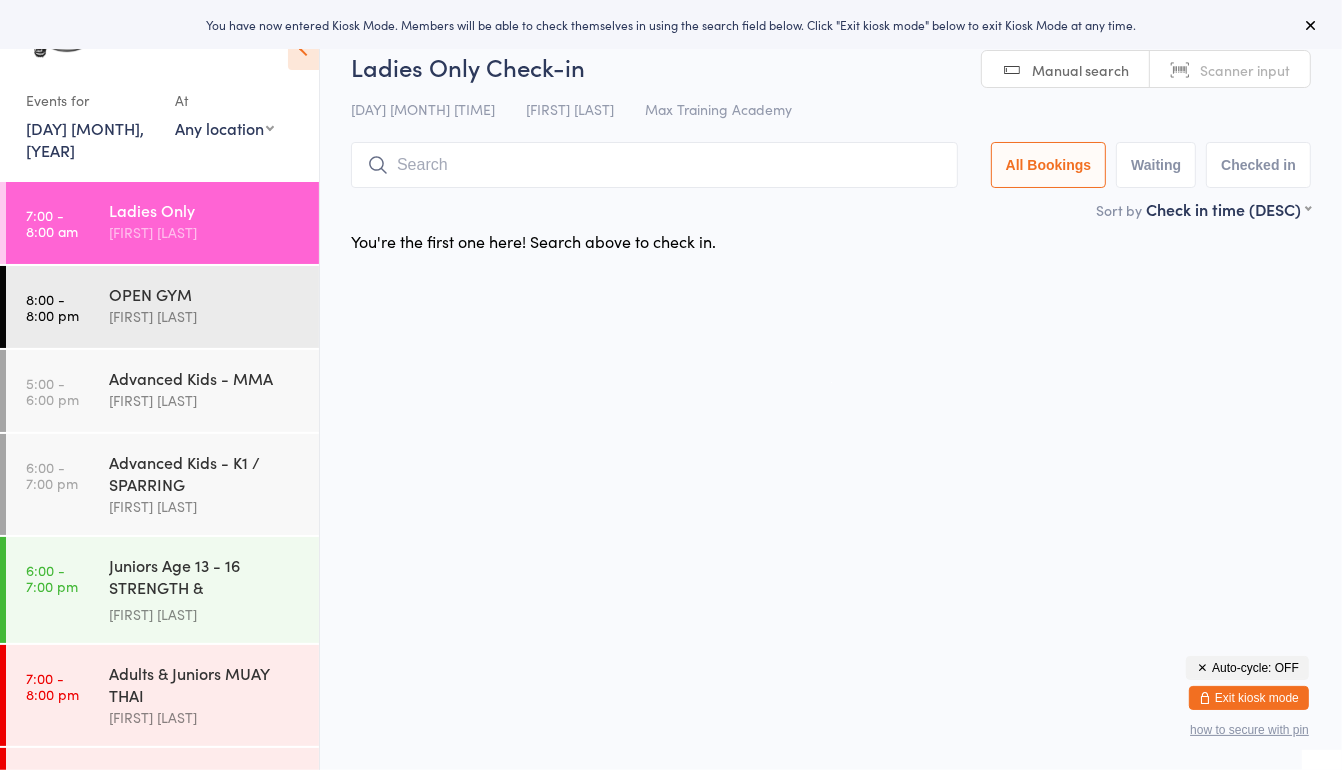 click on "[DAY] [MONTH], [YEAR]" at bounding box center [85, 139] 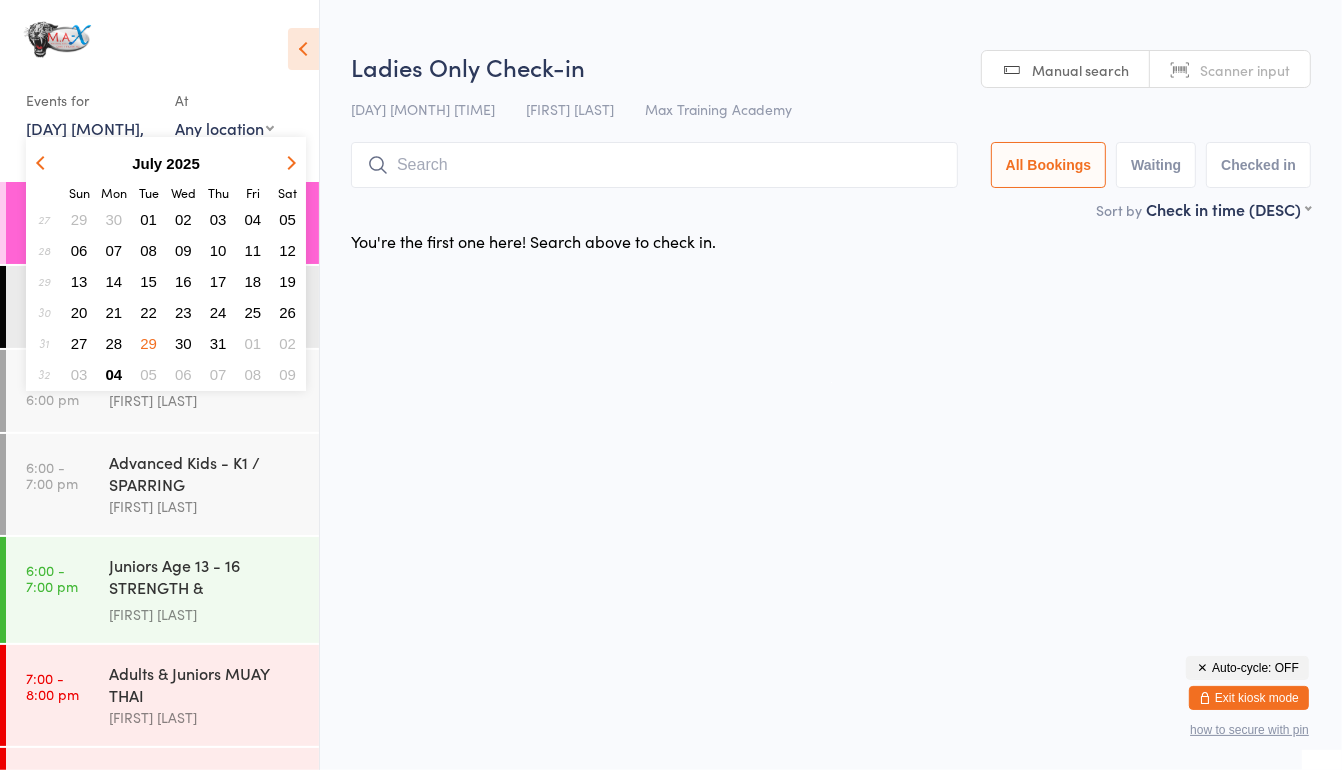 click on "04" at bounding box center (114, 374) 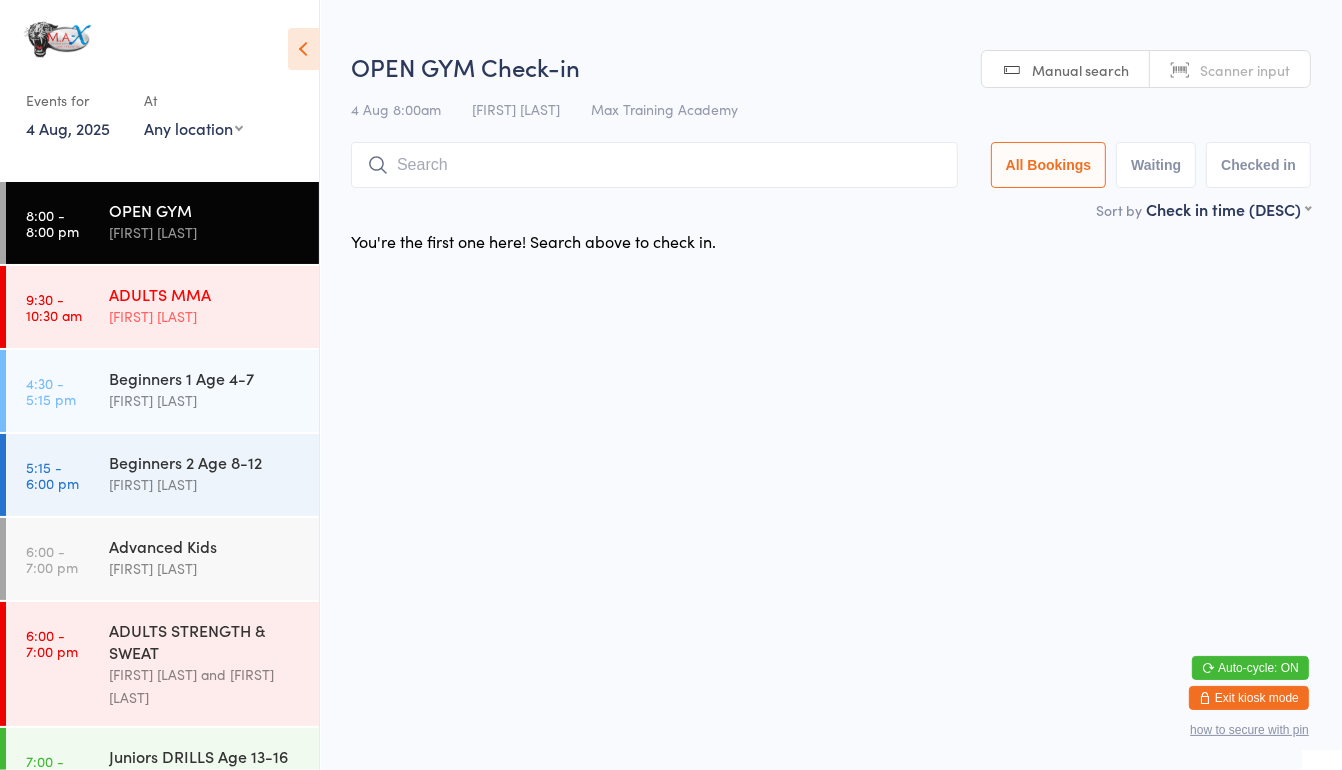 click on "ADULTS MMA [FIRST] [LAST]" at bounding box center [214, 305] 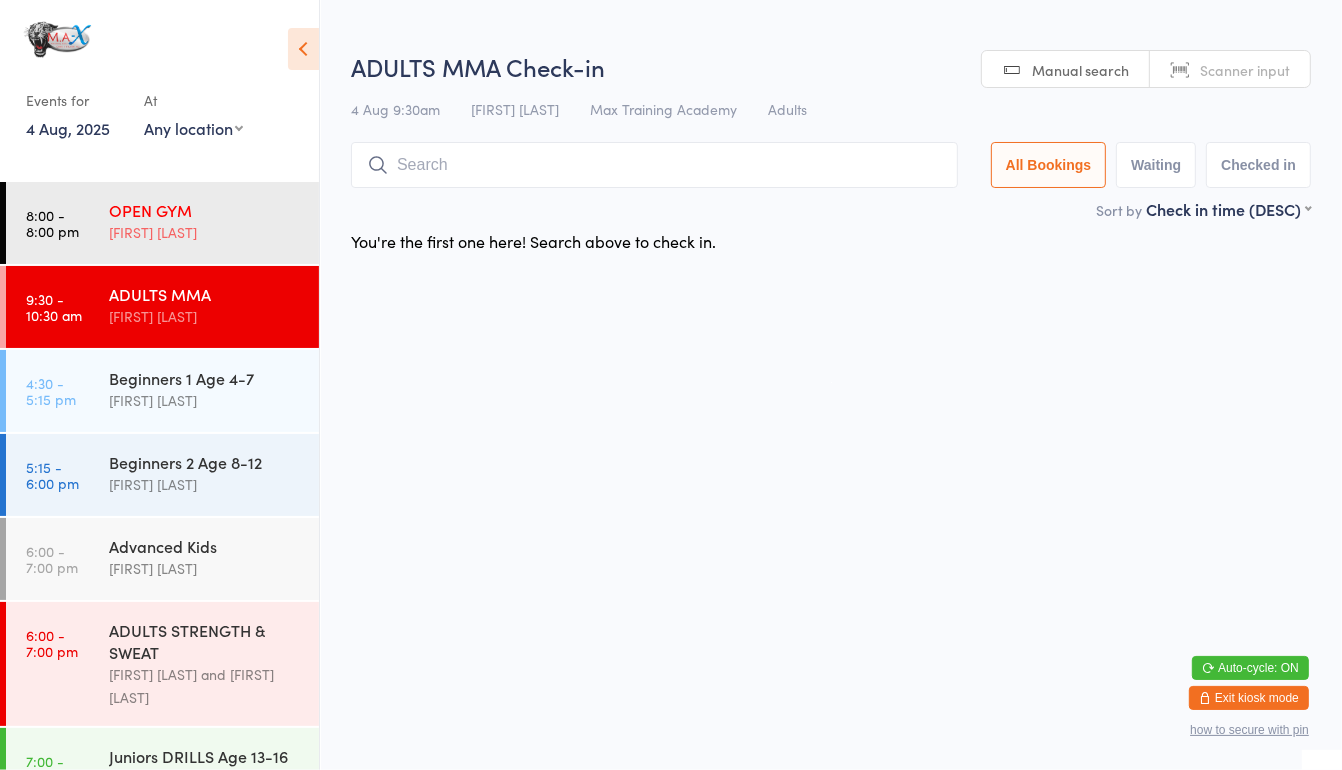 click on "OPEN GYM [FIRST] [LAST]" at bounding box center (214, 221) 